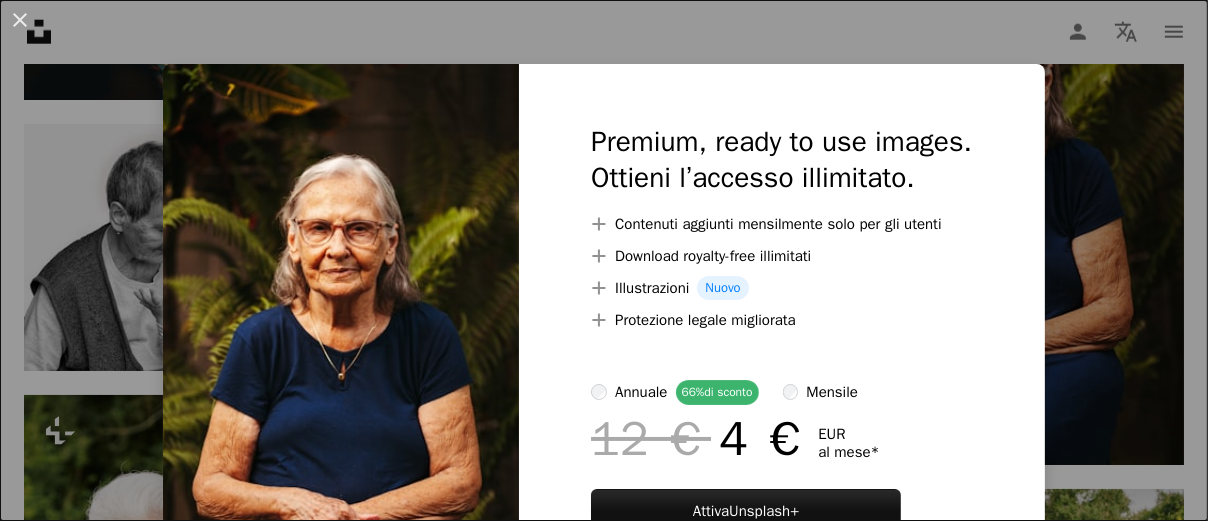 scroll, scrollTop: 2093, scrollLeft: 0, axis: vertical 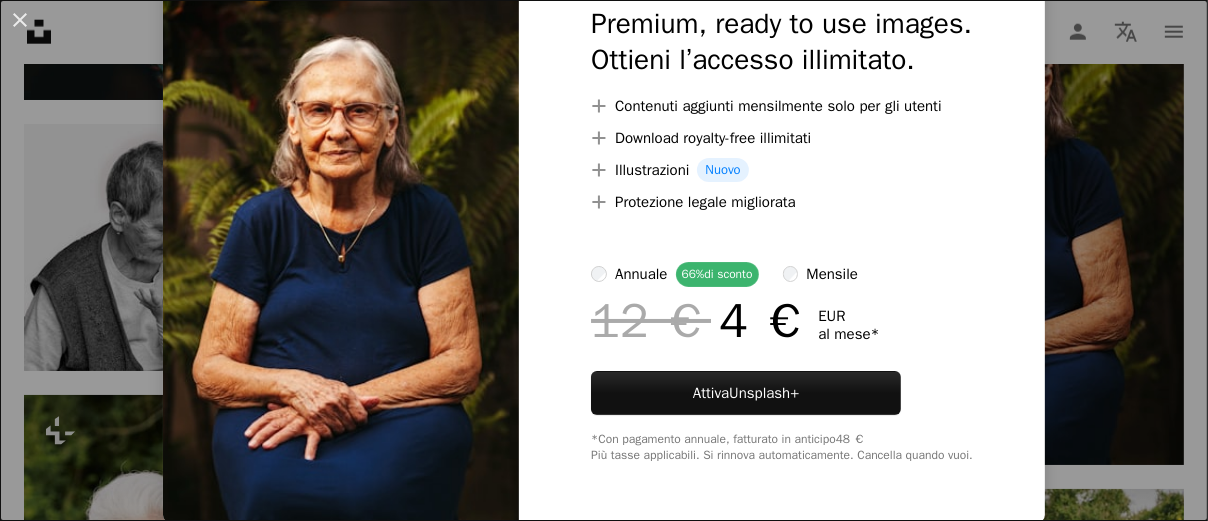 click on "An X shape Premium, ready to use images. Ottieni l’accesso illimitato. A plus sign Contenuti aggiunti mensilmente solo per gli utenti A plus sign Download royalty-free illimitati A plus sign Illustrazioni  Nuovo A plus sign Protezione legale migliorata annuale 66%  di sconto mensile 12 €   4 € EUR al mese * Attiva  Unsplash+ *Con pagamento annuale, fatturato in anticipo  48 € Più tasse applicabili. Si rinnova automaticamente. Cancella quando vuoi." at bounding box center (604, 260) 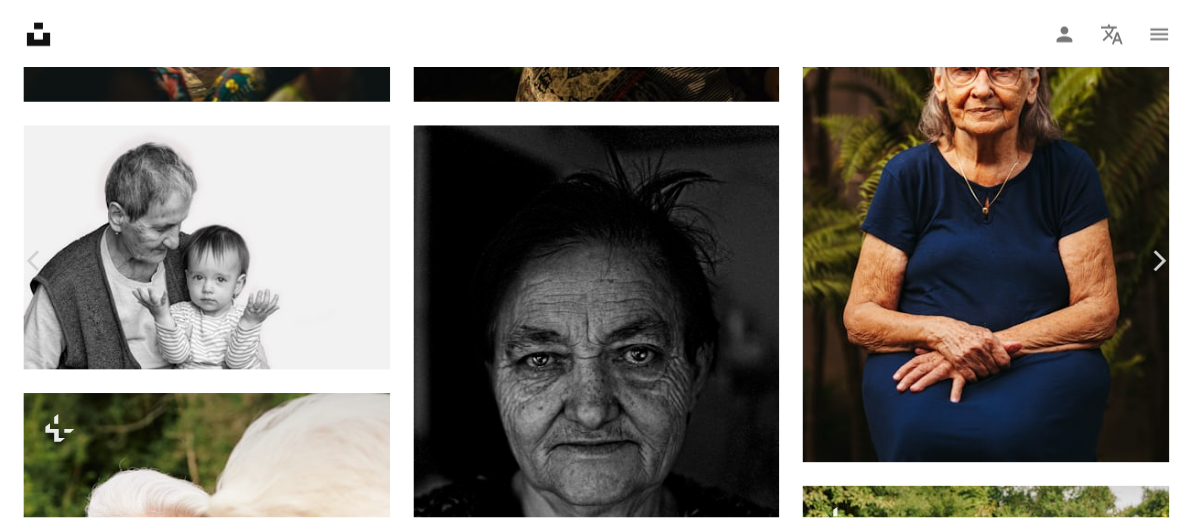 scroll, scrollTop: 211, scrollLeft: 0, axis: vertical 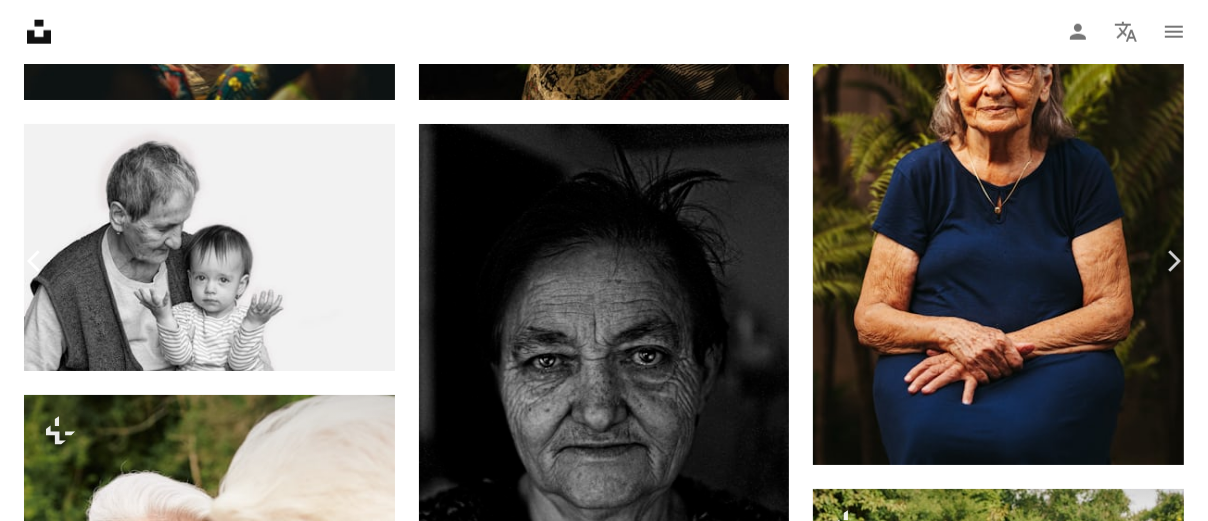 click on "Chevron left" at bounding box center (35, 261) 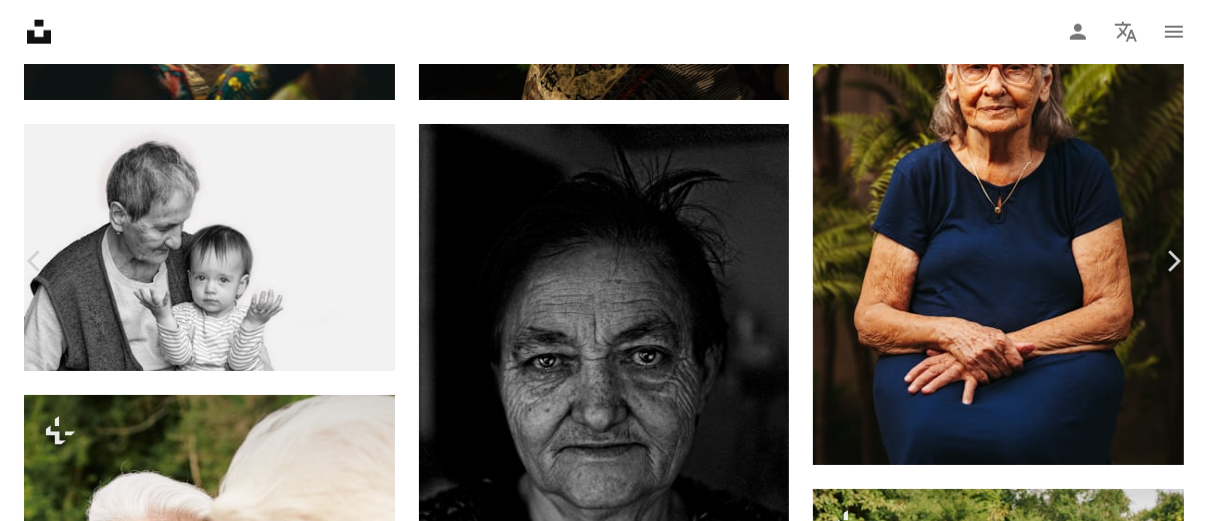 click on "An X shape Chevron left Chevron right JSB Co. Per  Unsplash+ A heart A plus sign A lock Download Zoom in A forward-right arrow Condividi More Actions Calendar outlined Pubblicato il  [DAY] [MONTH] [YEAR] Camera Canon, EOS R6 Safety Con licenza  Unsplash+ diversità anziano vecchia vecchio donna anziana Capo Anziani nonna Anziani donna vecchia Generazione precedente Immagini gratuite In questa serie Chevron right Plus sign for Unsplash+ Plus sign for Unsplash+ Plus sign for Unsplash+ Plus sign for Unsplash+ Plus sign for Unsplash+ Plus sign for Unsplash+ Plus sign for Unsplash+ Immagini correlate Plus sign for Unsplash+ A heart A plus sign JSB Co. Per  Unsplash+ A lock Download Plus sign for Unsplash+ A heart A plus sign JSB Co. Per  Unsplash+ A lock Download Plus sign for Unsplash+ A heart A plus sign JSB Co. Per  Unsplash+ A lock Download Plus sign for Unsplash+ A heart A plus sign JSB Co. Per  Unsplash+ A lock Download Plus sign for Unsplash+ A heart A plus sign A. C. Per  Unsplash+ A lock Download A heart Per" at bounding box center [604, 5445] 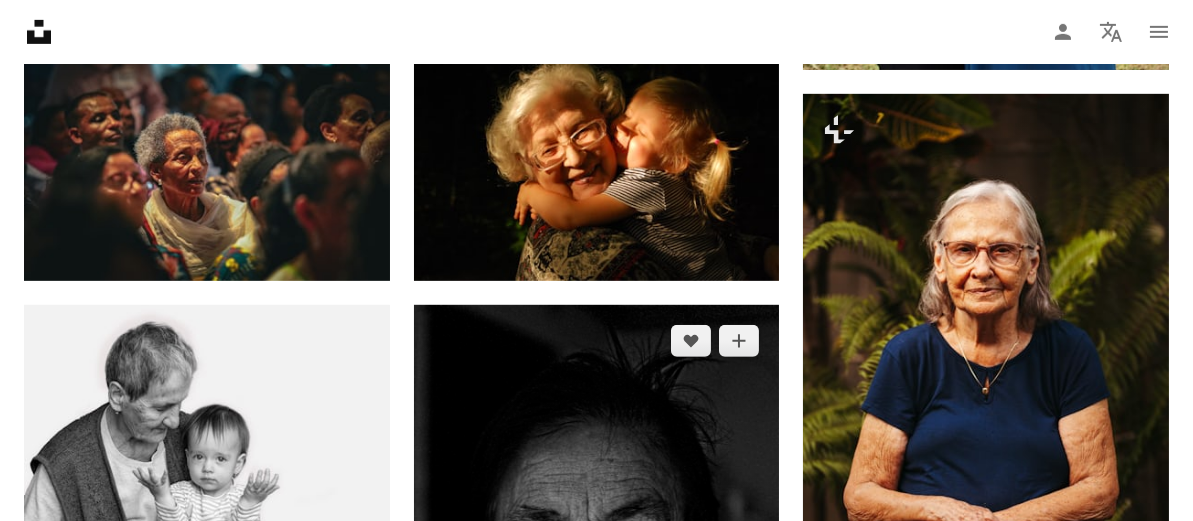 scroll, scrollTop: 1888, scrollLeft: 0, axis: vertical 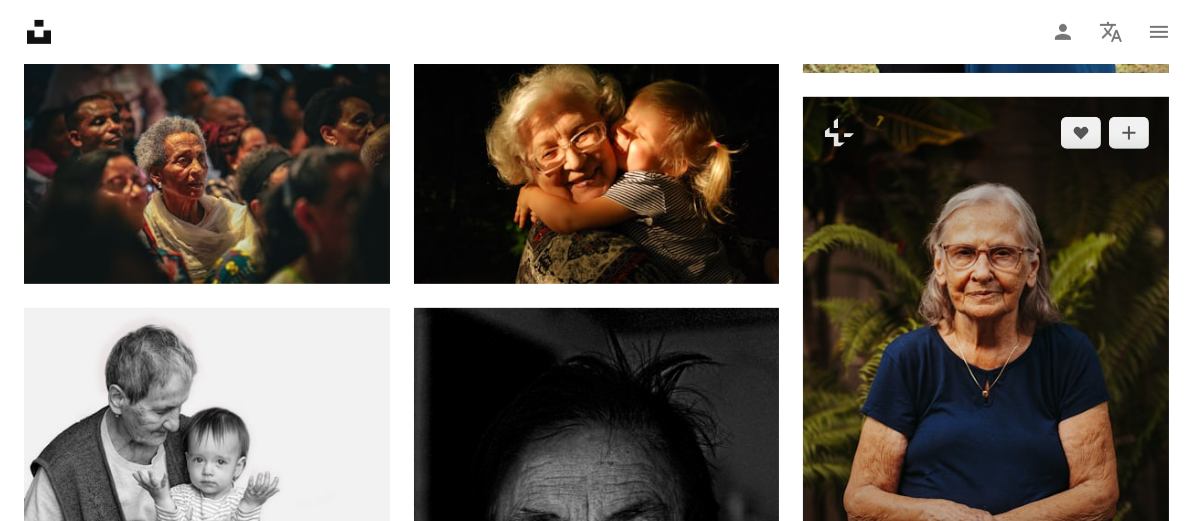 click at bounding box center (986, 371) 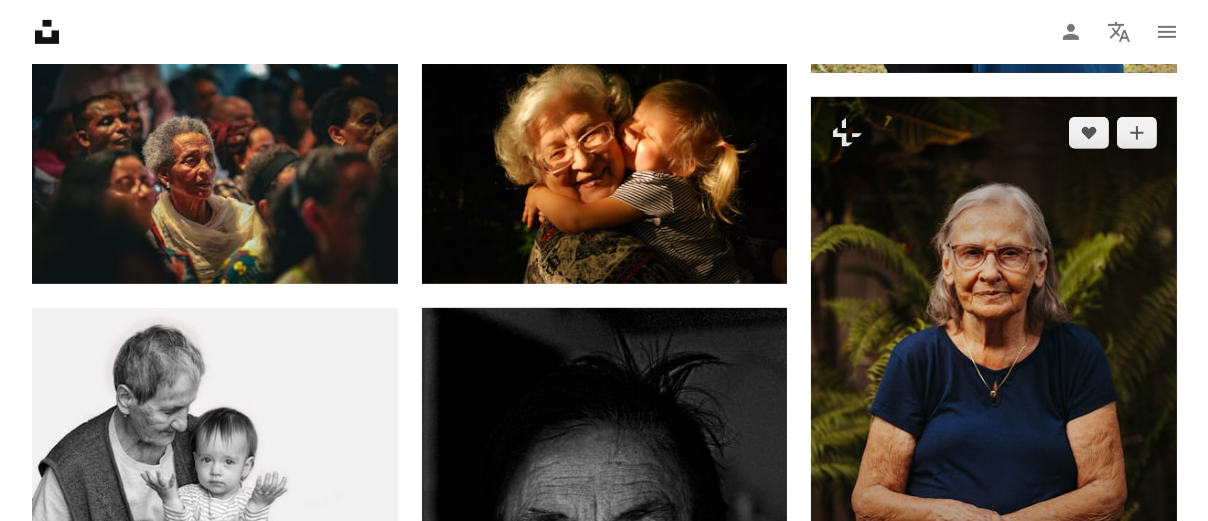 scroll, scrollTop: 1996, scrollLeft: 0, axis: vertical 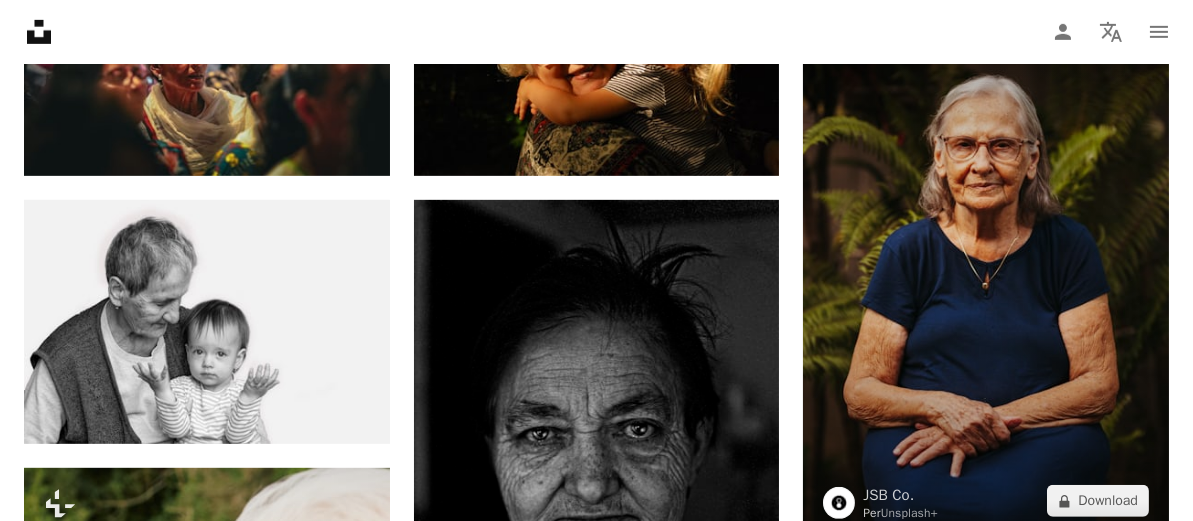 click at bounding box center [986, 263] 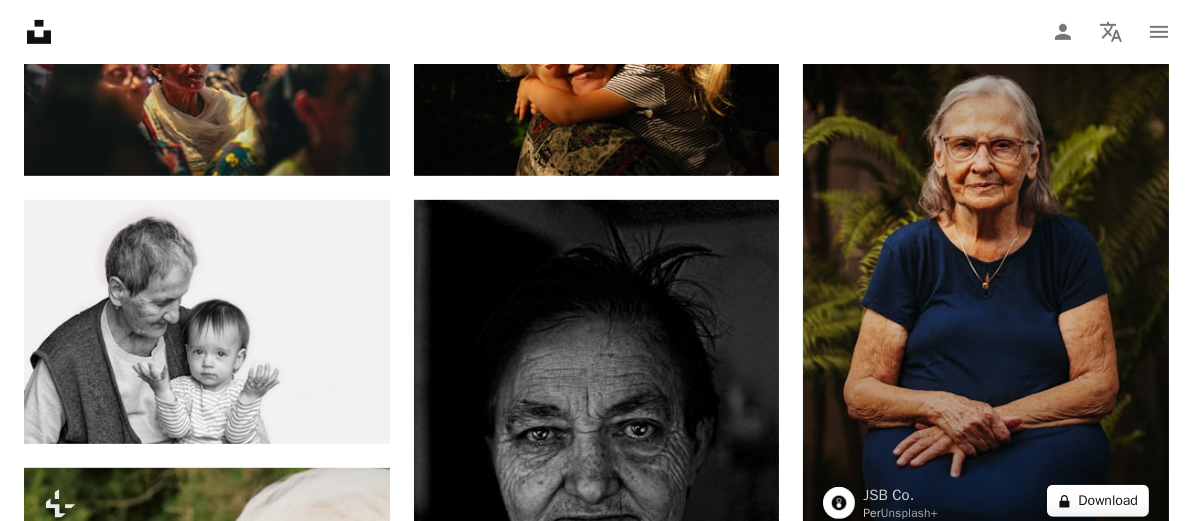 click on "A lock Download" at bounding box center [1098, 501] 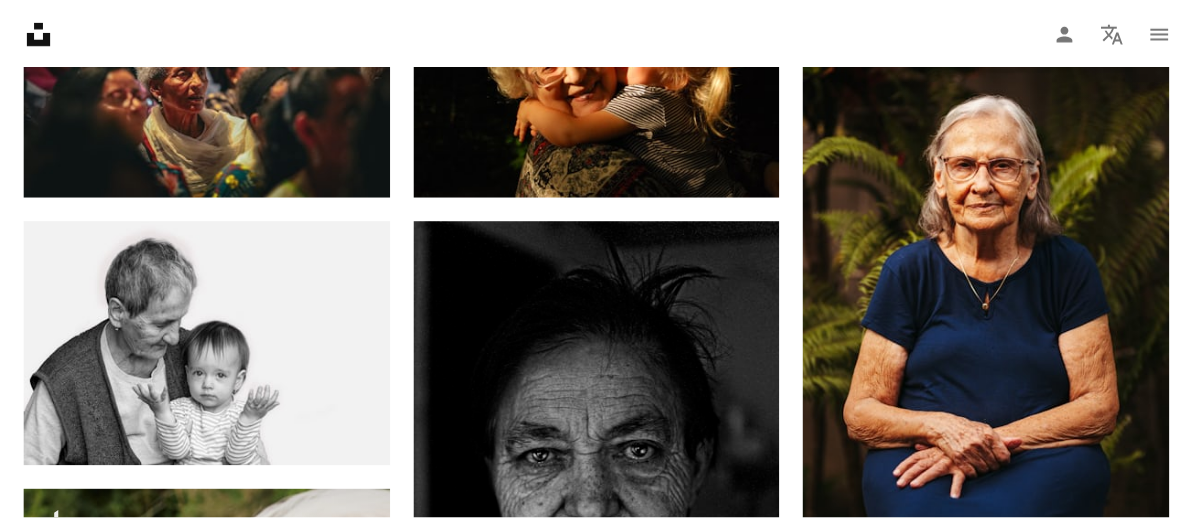 scroll, scrollTop: 81, scrollLeft: 0, axis: vertical 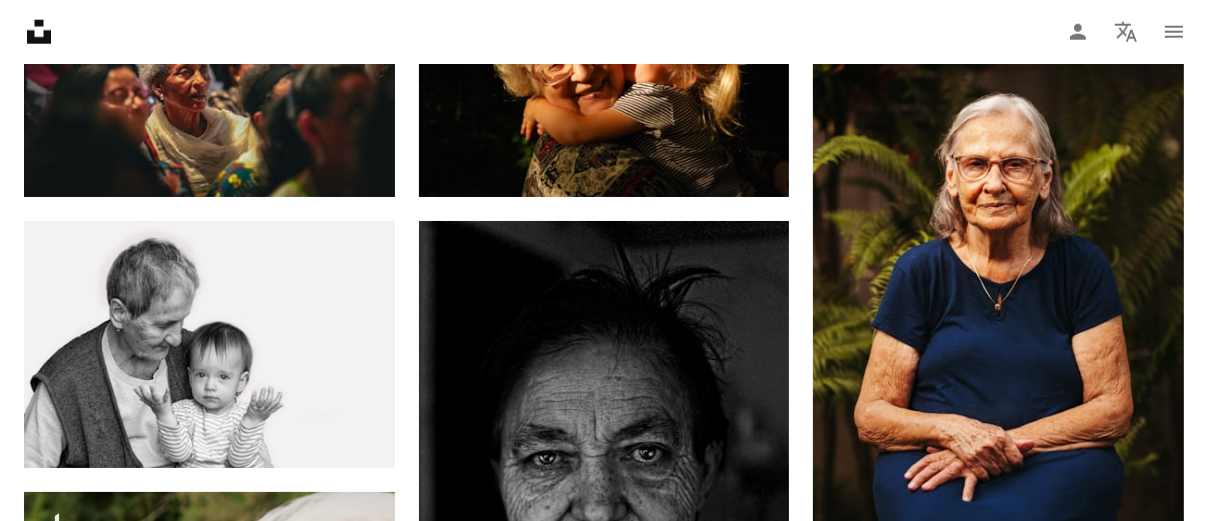 click on "An X shape Premium, ready to use images. Ottieni l’accesso illimitato. A plus sign Contenuti aggiunti mensilmente solo per gli utenti A plus sign Download royalty-free illimitati A plus sign Illustrazioni  Nuovo A plus sign Protezione legale migliorata annuale 66%  di sconto mensile 12 €   4 € EUR al mese * Attiva  Unsplash+ *Con pagamento annuale, fatturato in anticipo  48 € Più tasse applicabili. Si rinnova automaticamente. Cancella quando vuoi." at bounding box center (604, 5542) 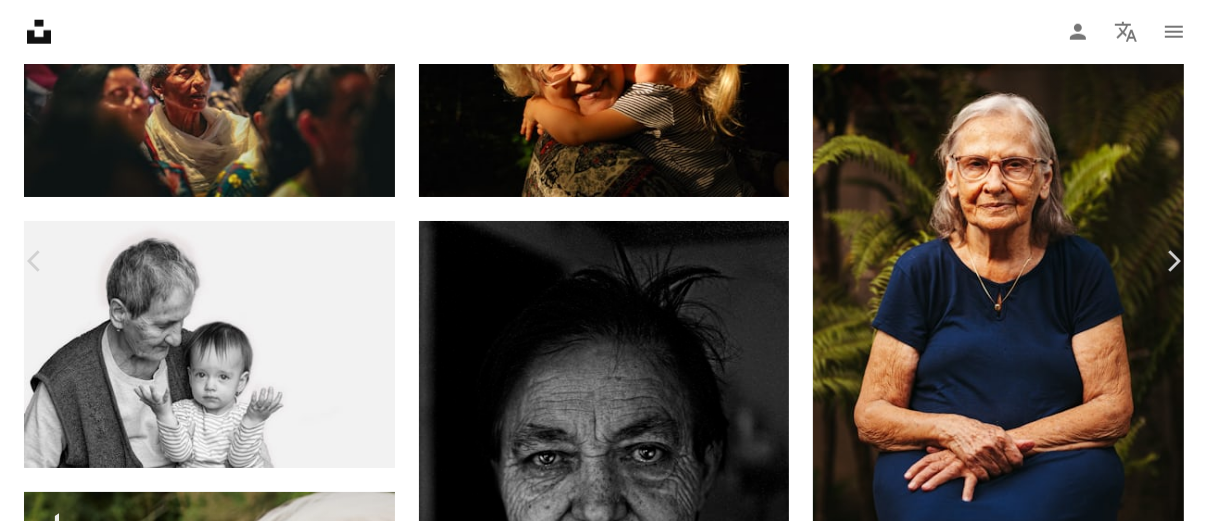 click on "An X shape" at bounding box center (20, 20) 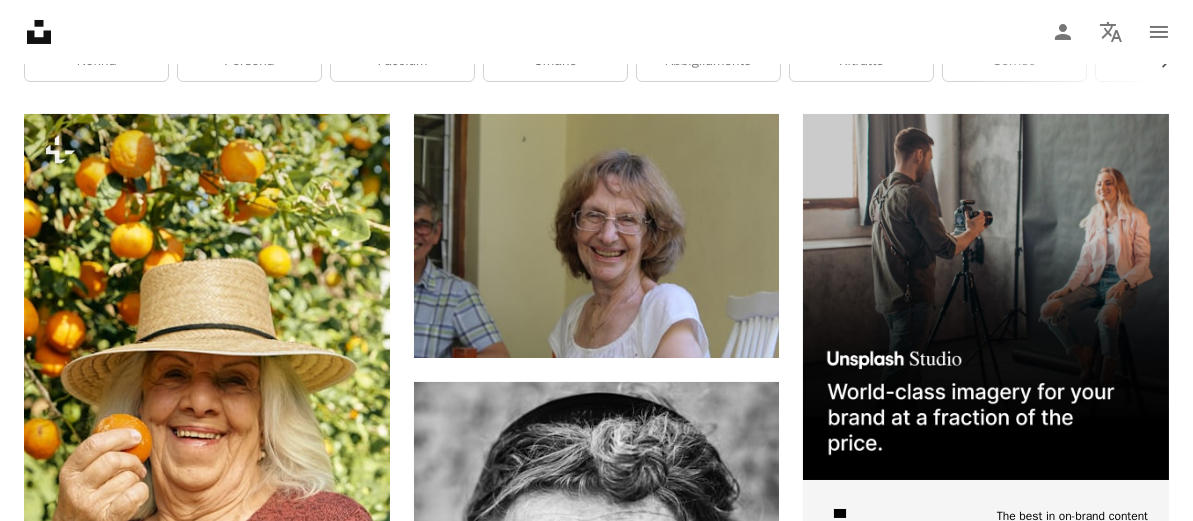 scroll, scrollTop: 437, scrollLeft: 0, axis: vertical 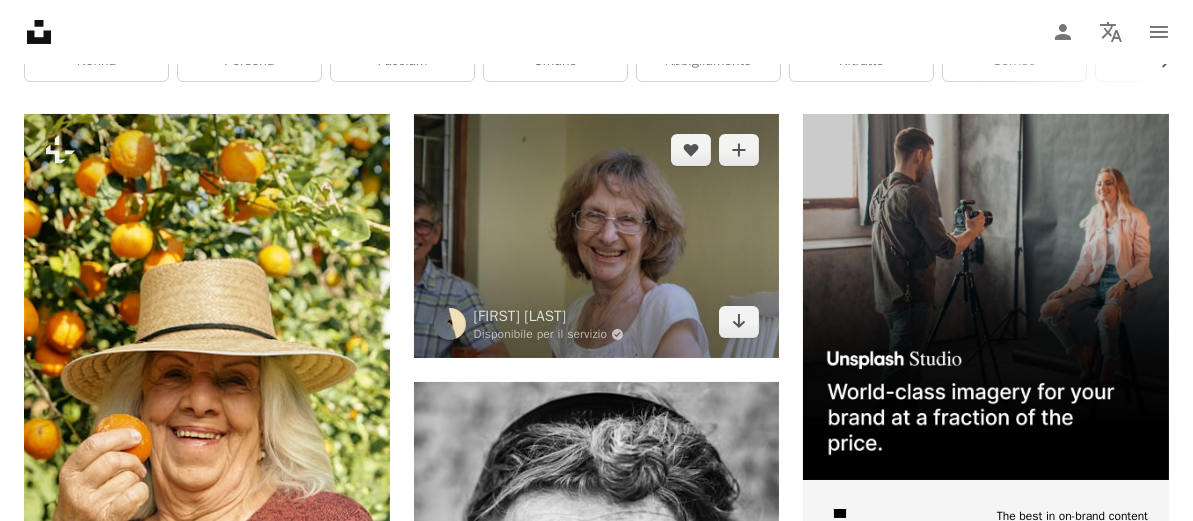 click at bounding box center [597, 236] 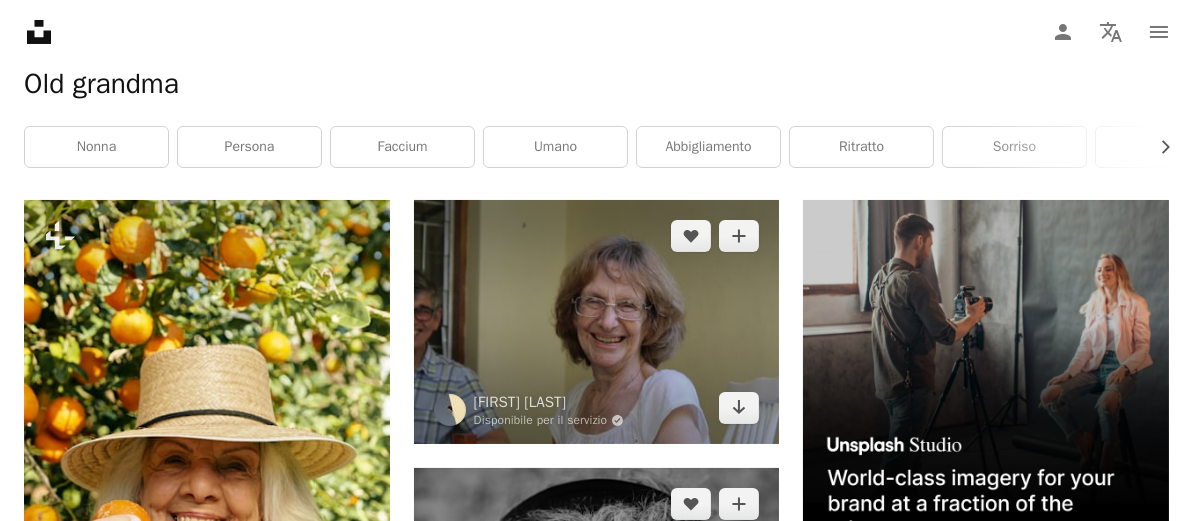 scroll, scrollTop: 352, scrollLeft: 0, axis: vertical 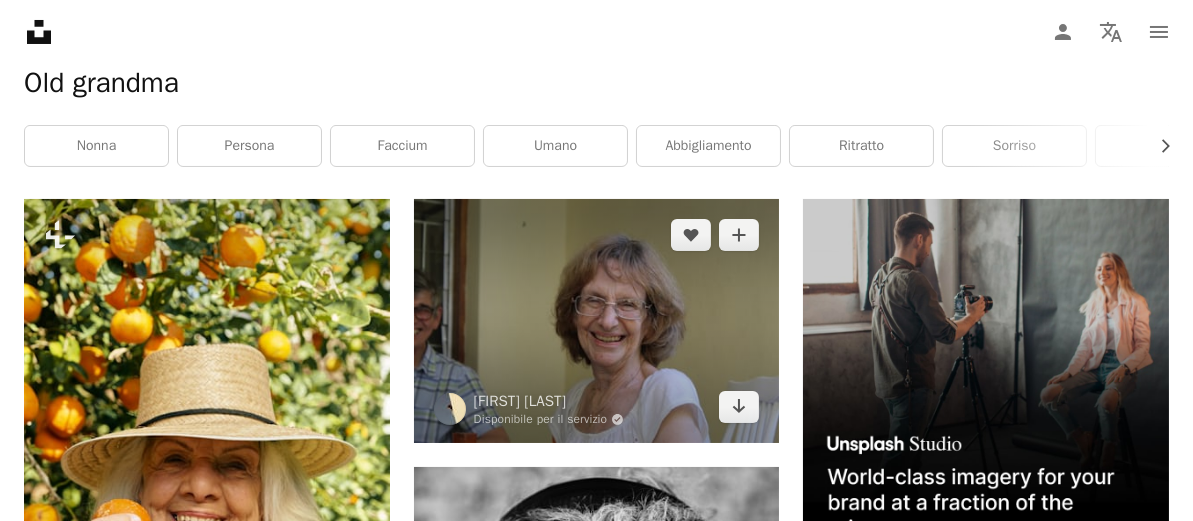 click at bounding box center (597, 321) 